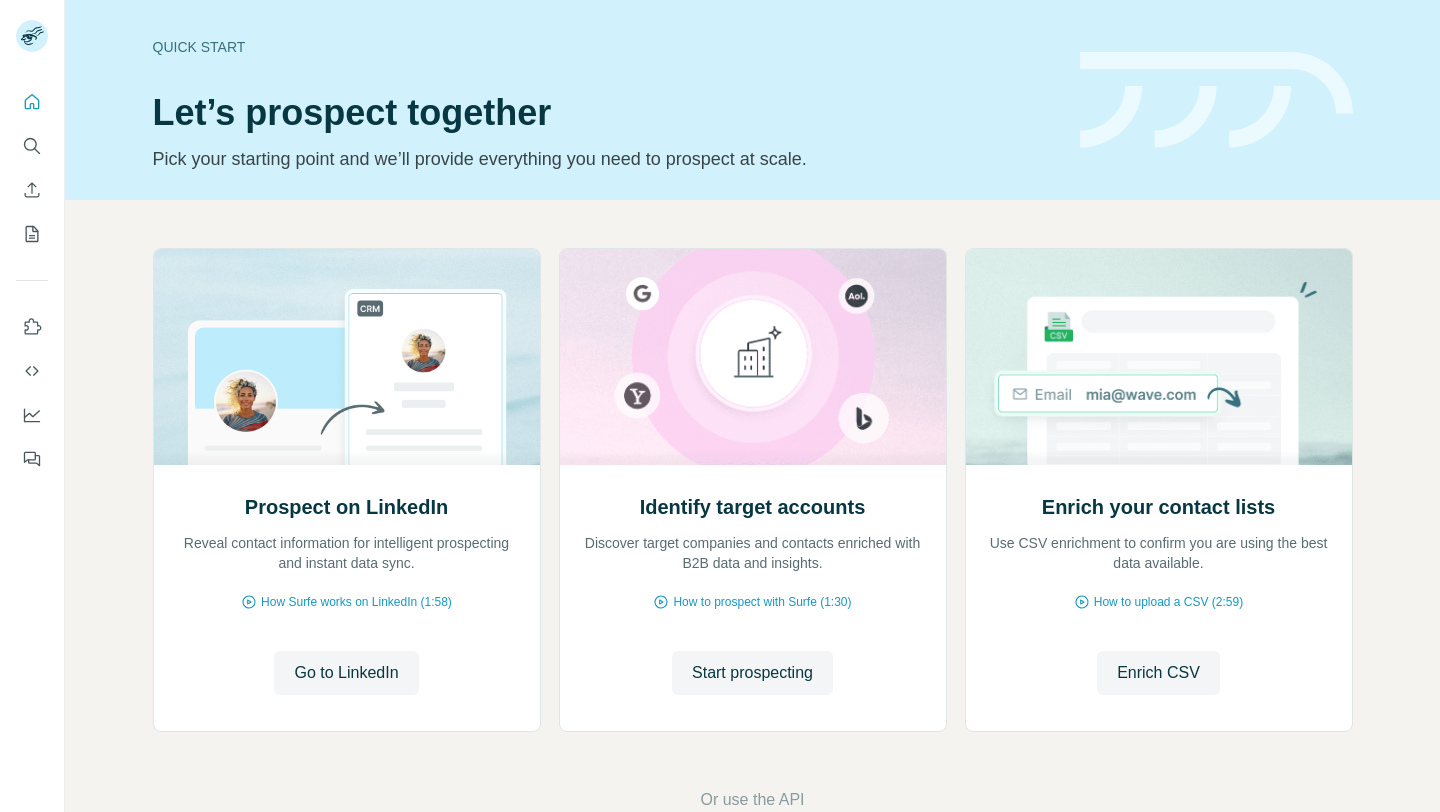 scroll, scrollTop: 0, scrollLeft: 0, axis: both 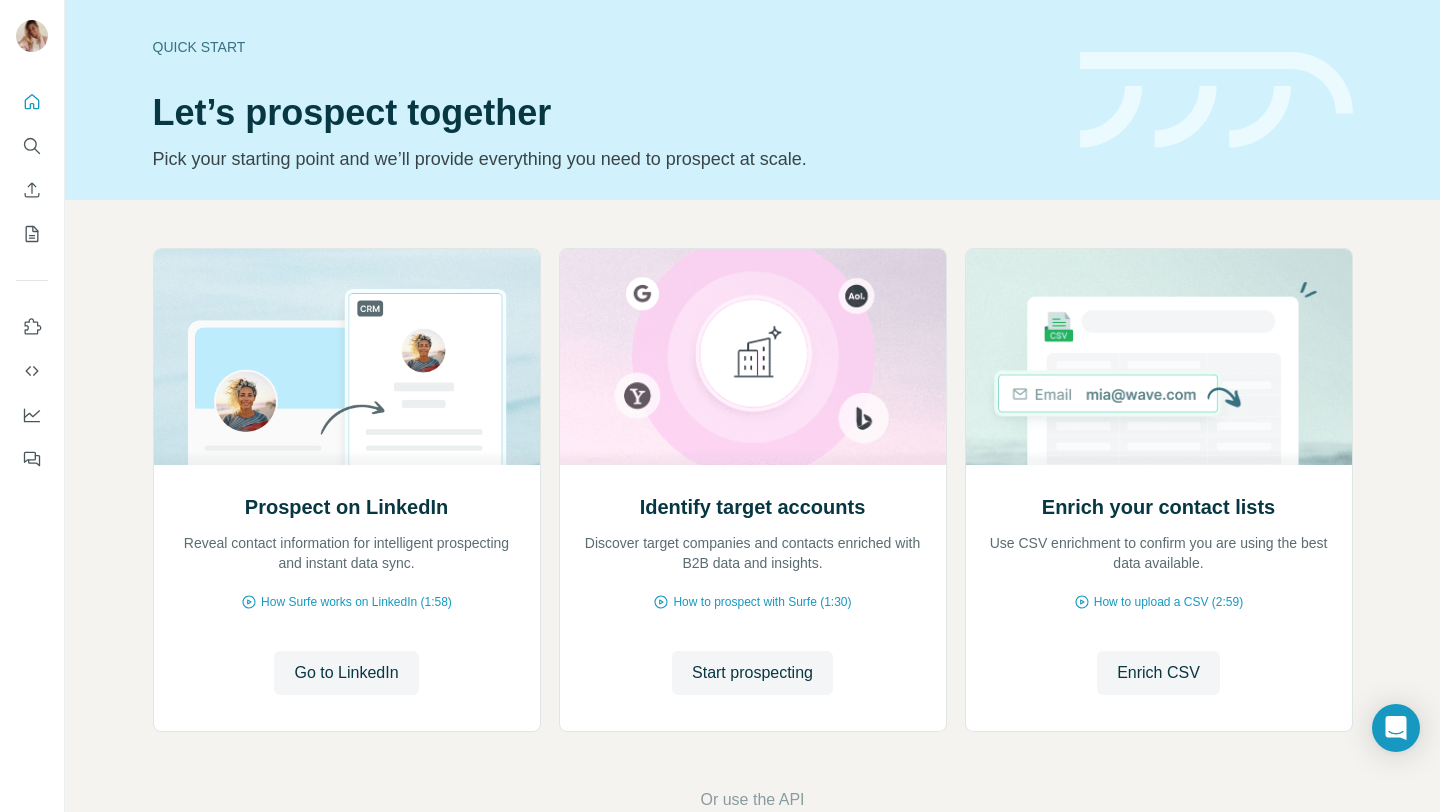 click on "Quick start" at bounding box center [604, 47] 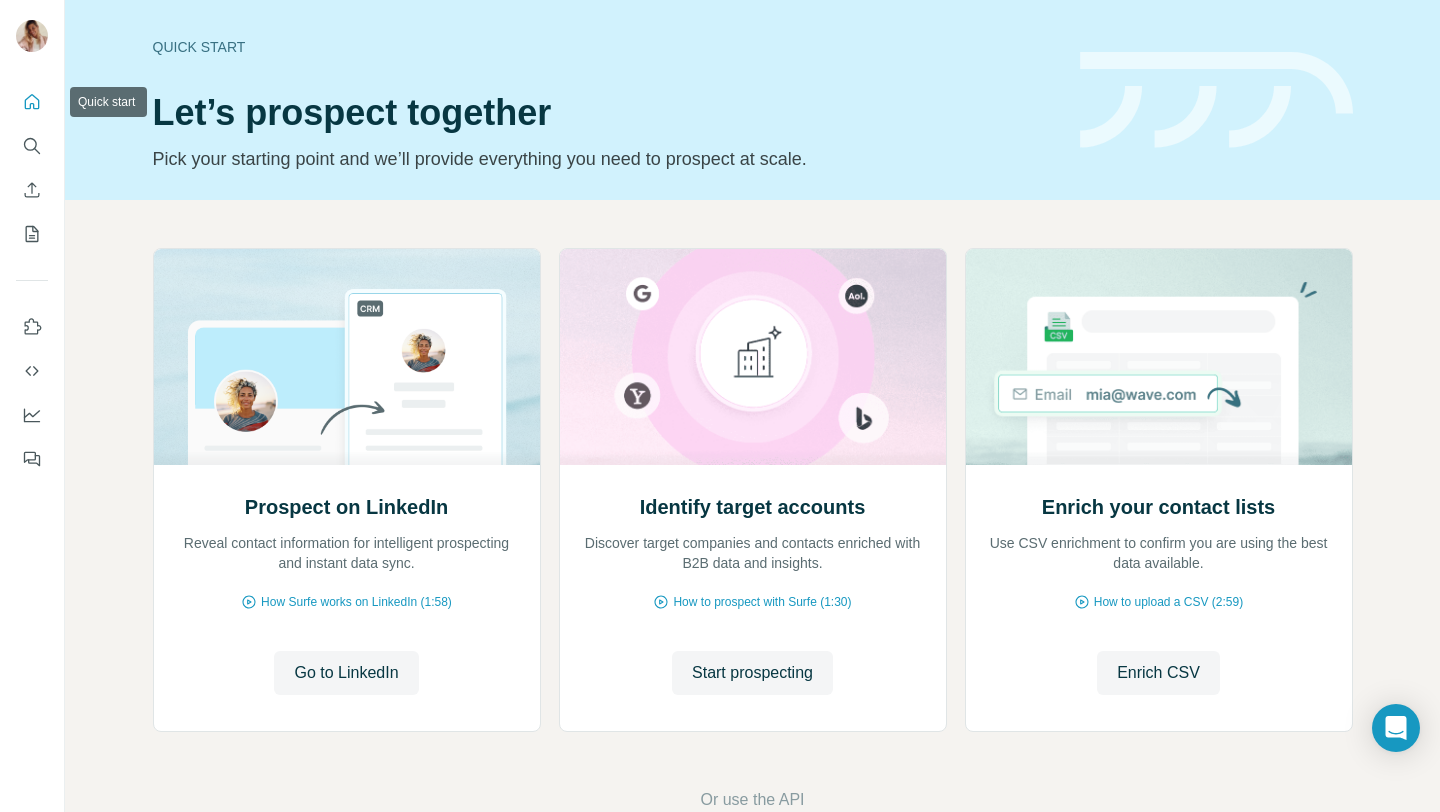 click 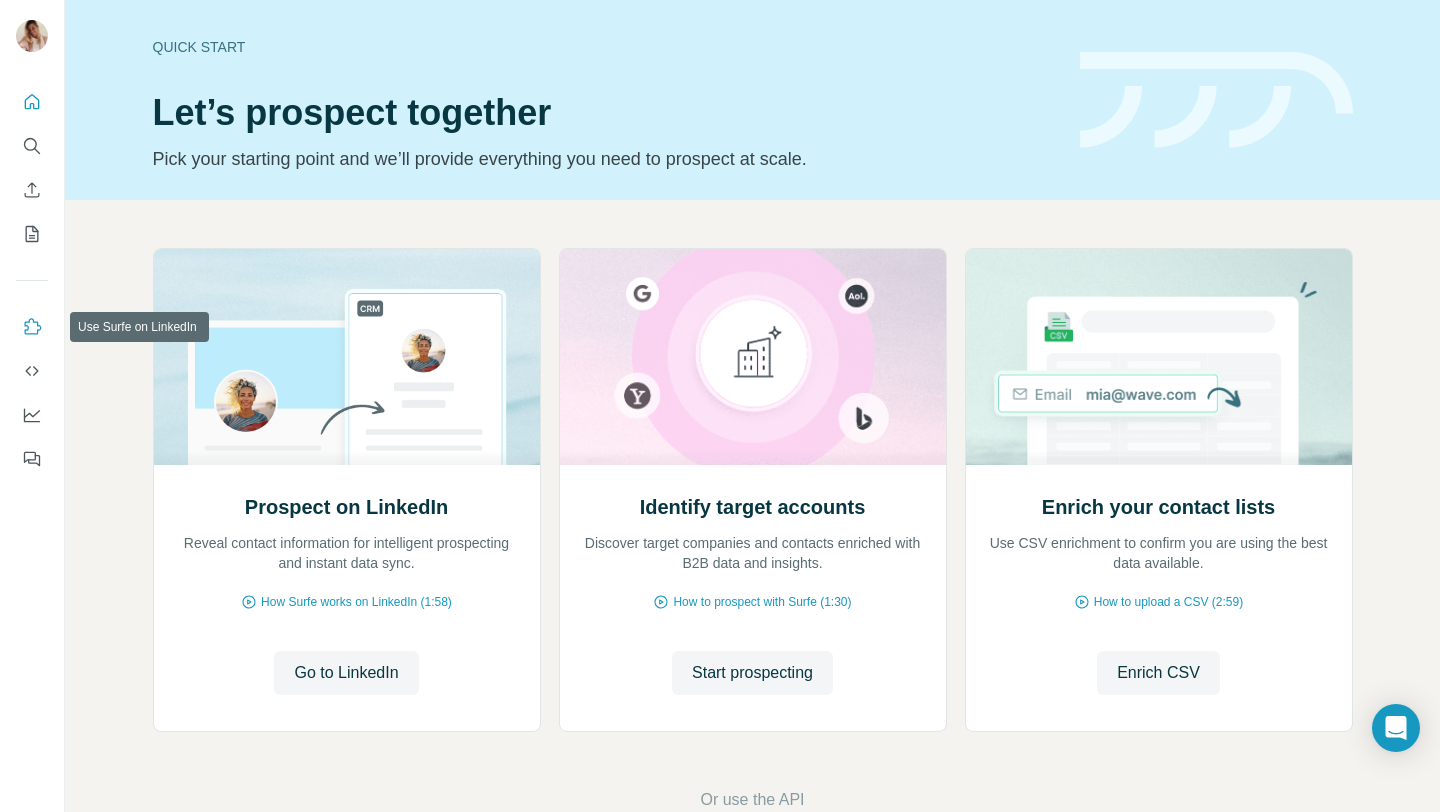 click 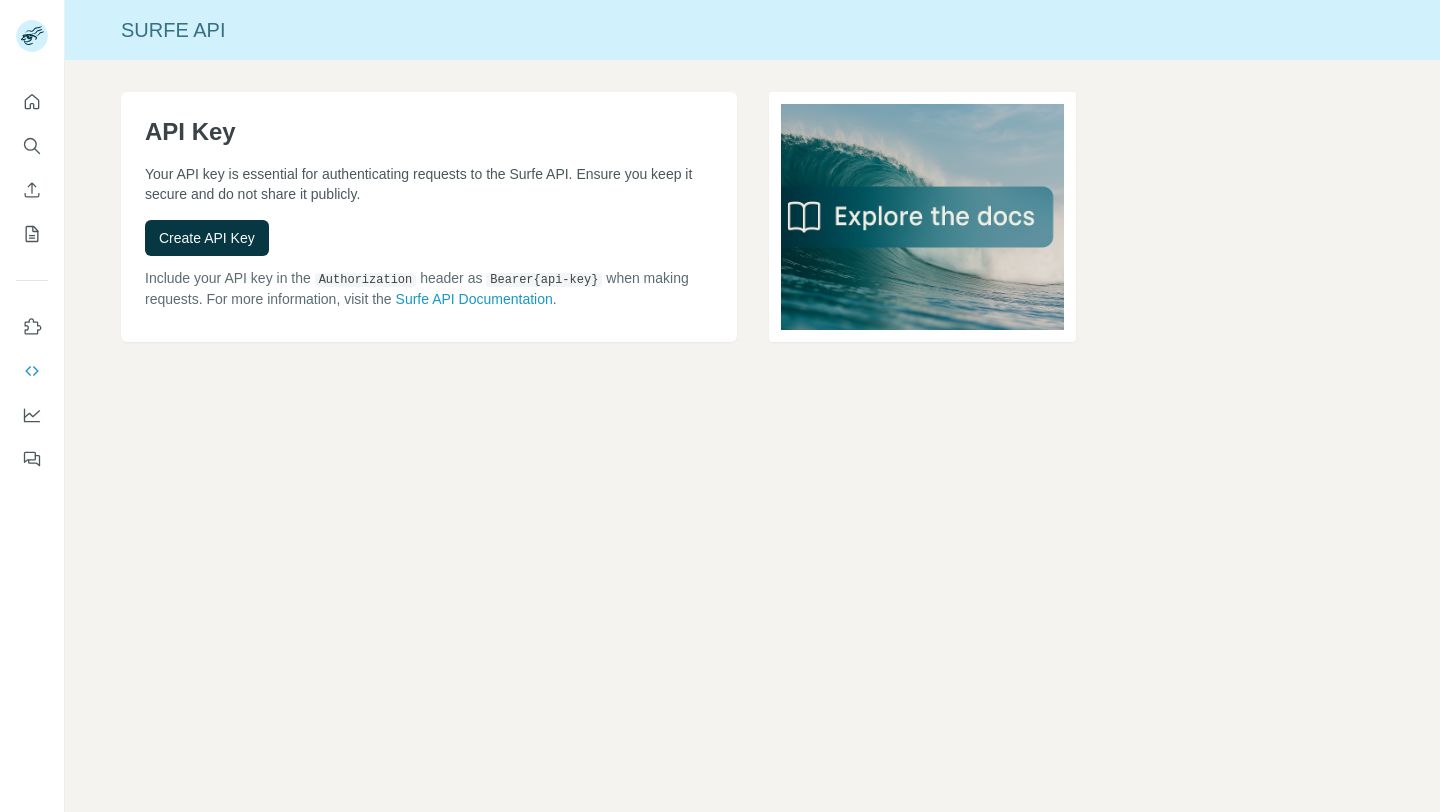 scroll, scrollTop: 0, scrollLeft: 0, axis: both 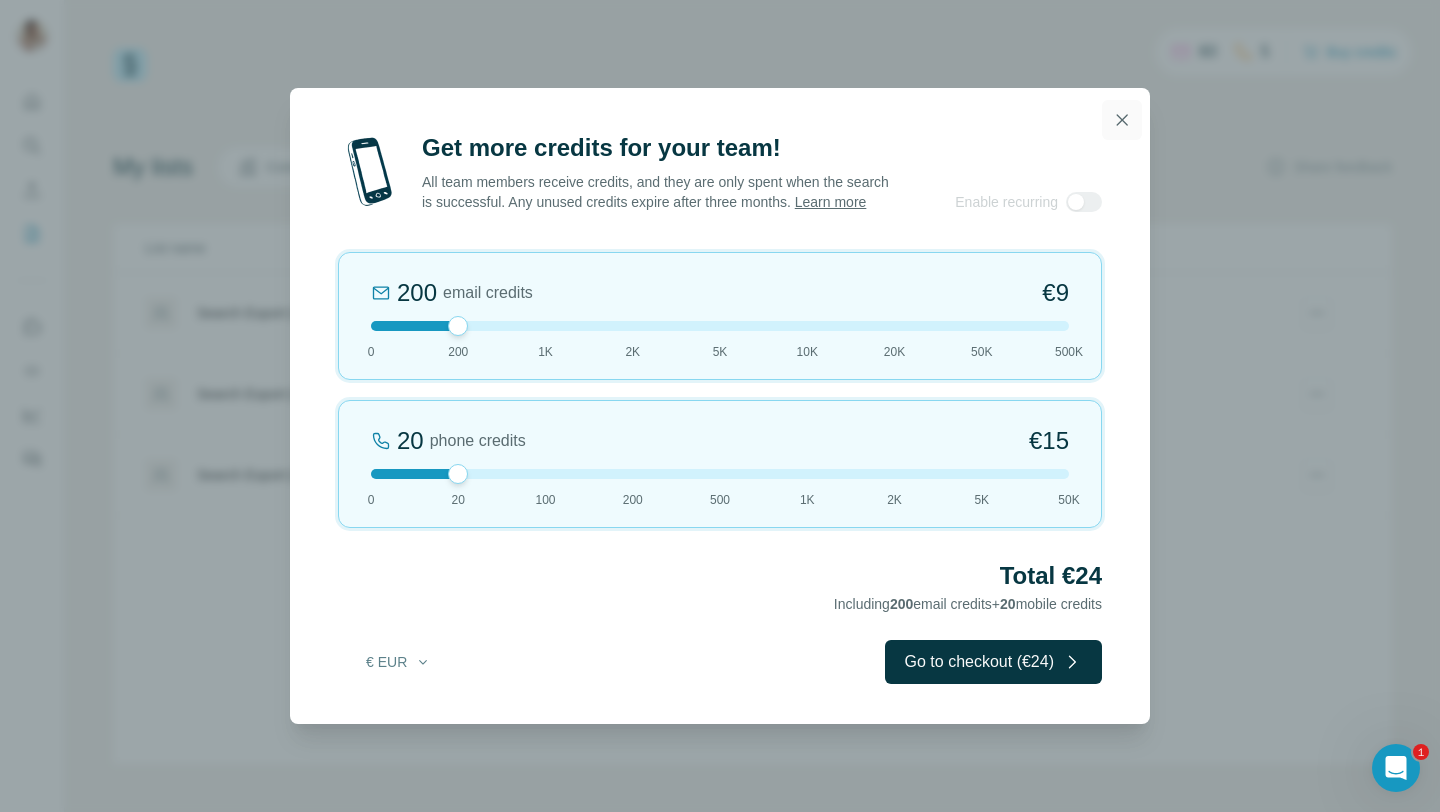 click 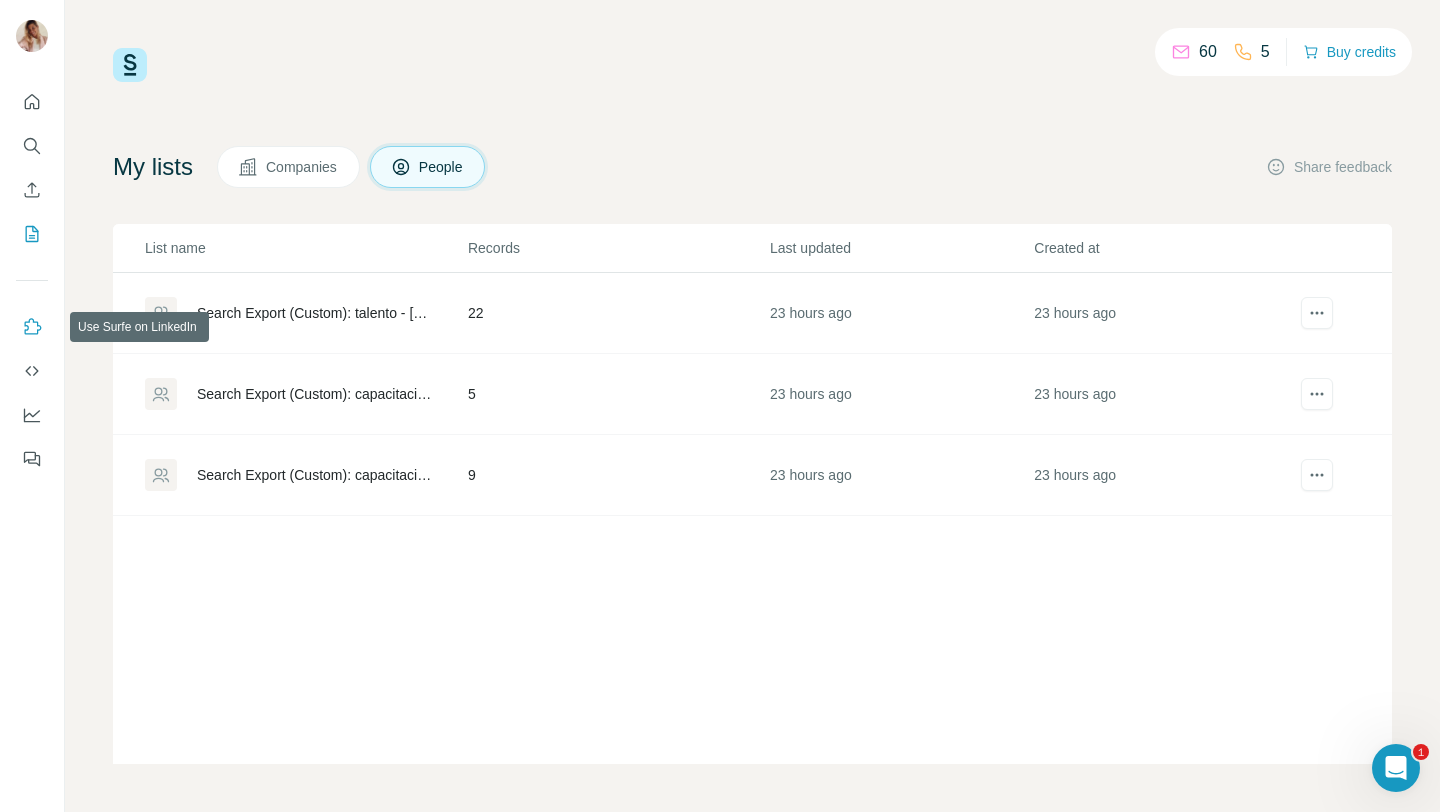 click 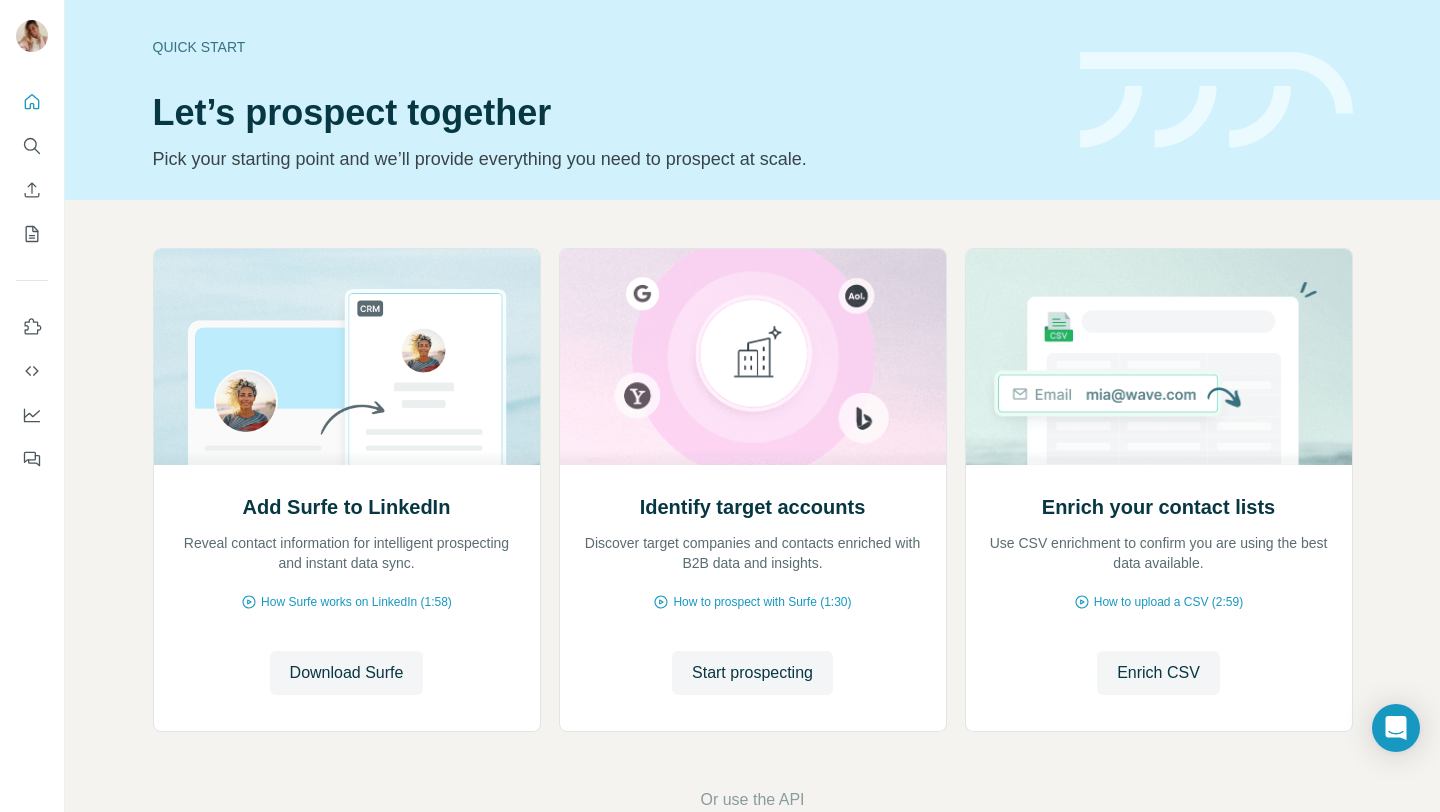 scroll, scrollTop: 0, scrollLeft: 0, axis: both 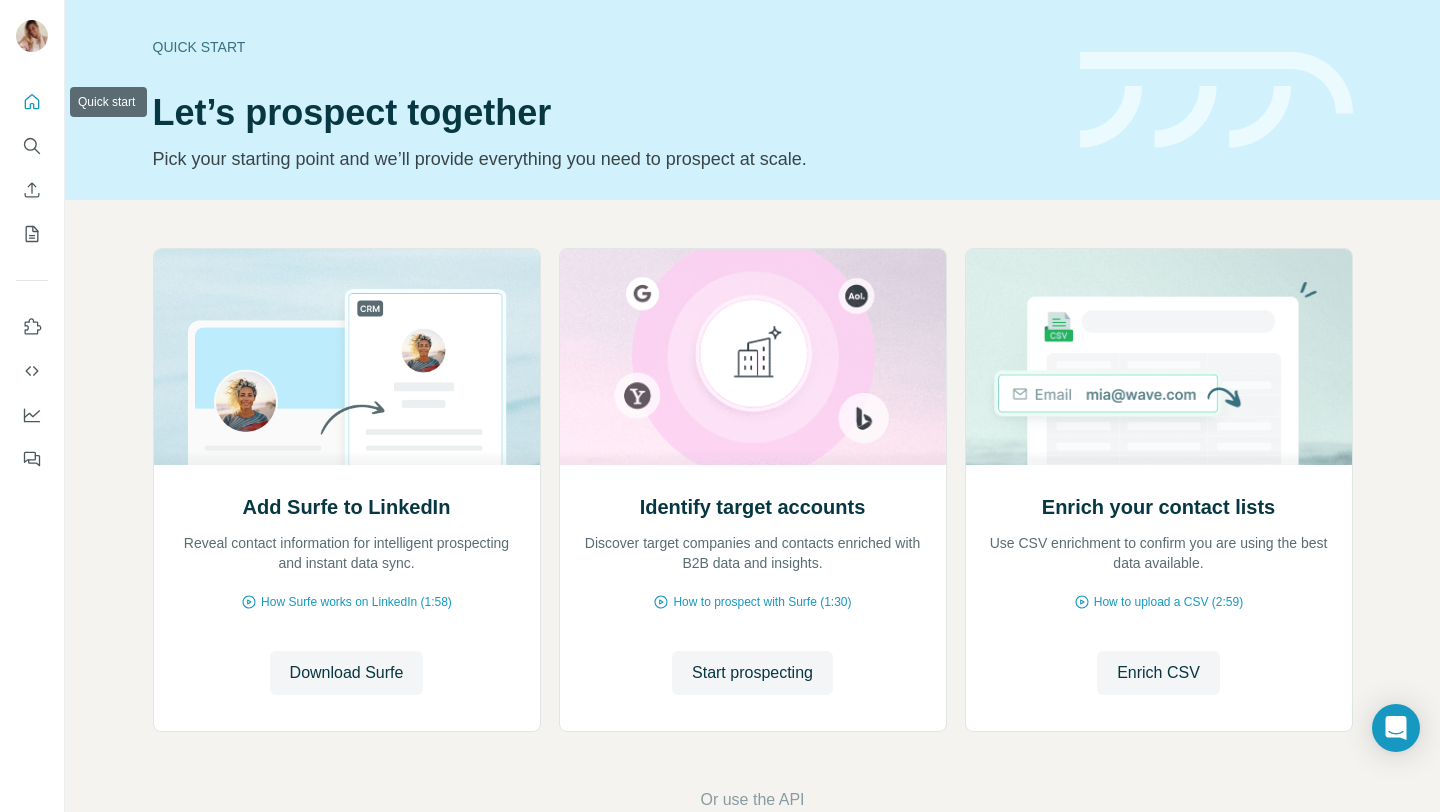 click 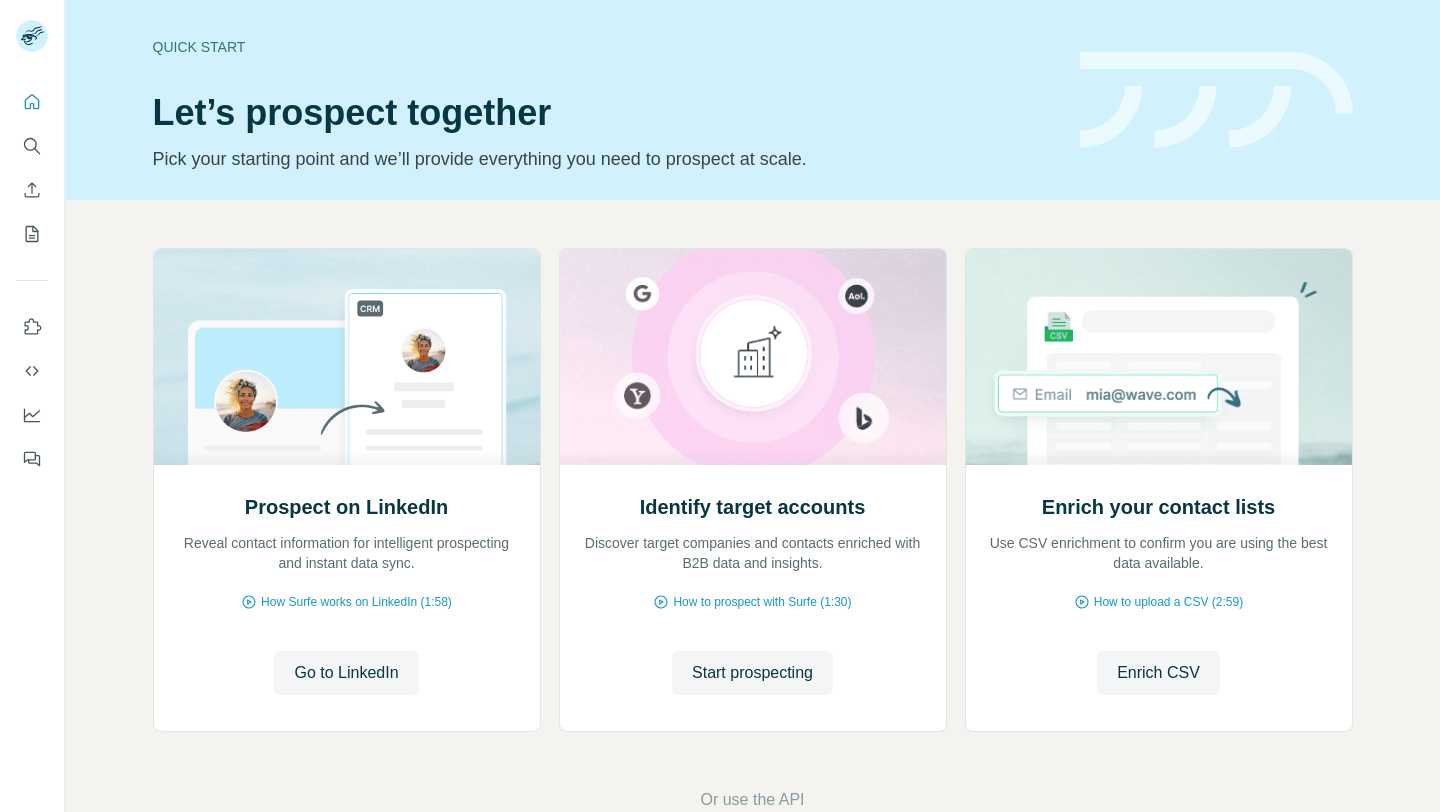 scroll, scrollTop: 0, scrollLeft: 0, axis: both 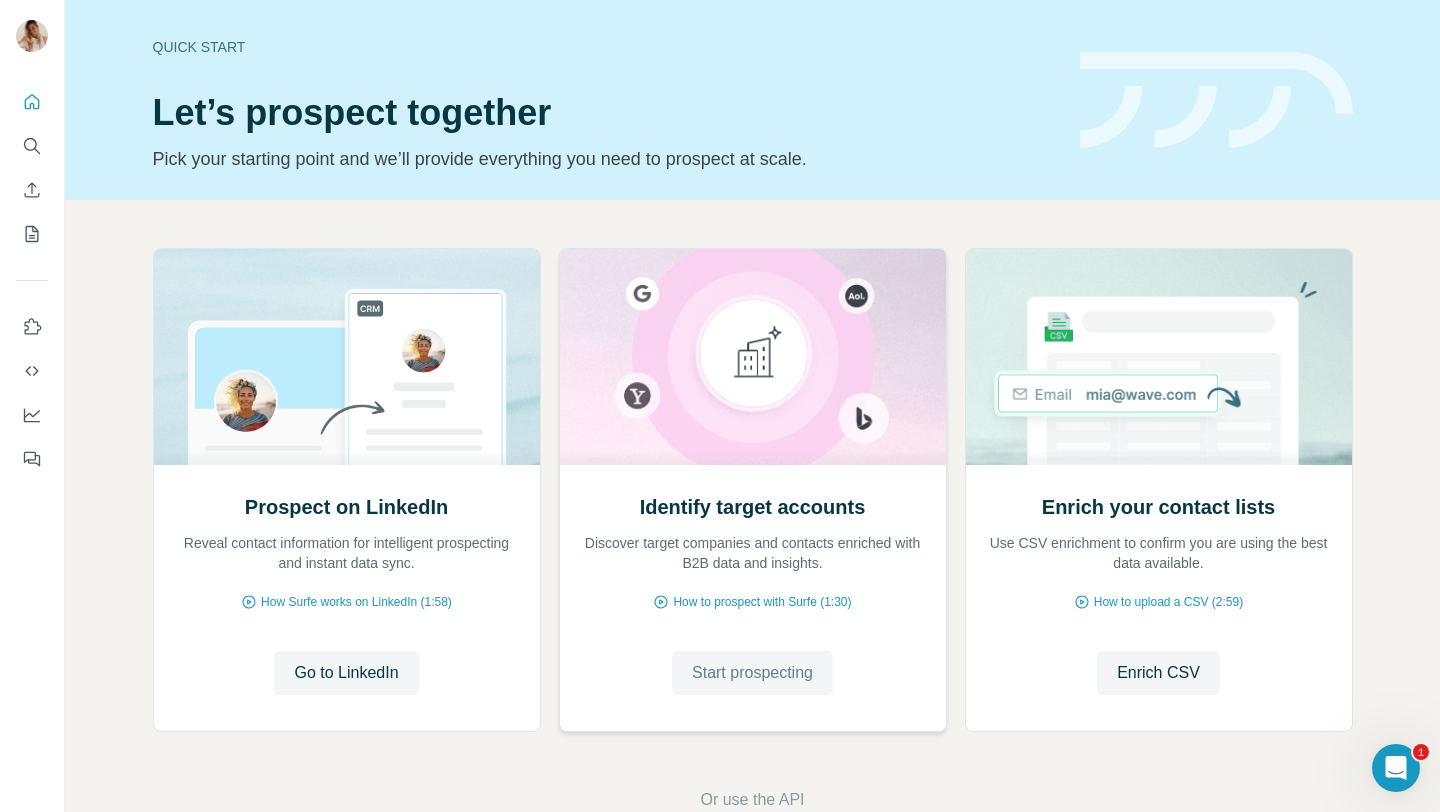 click on "Start prospecting" at bounding box center [752, 673] 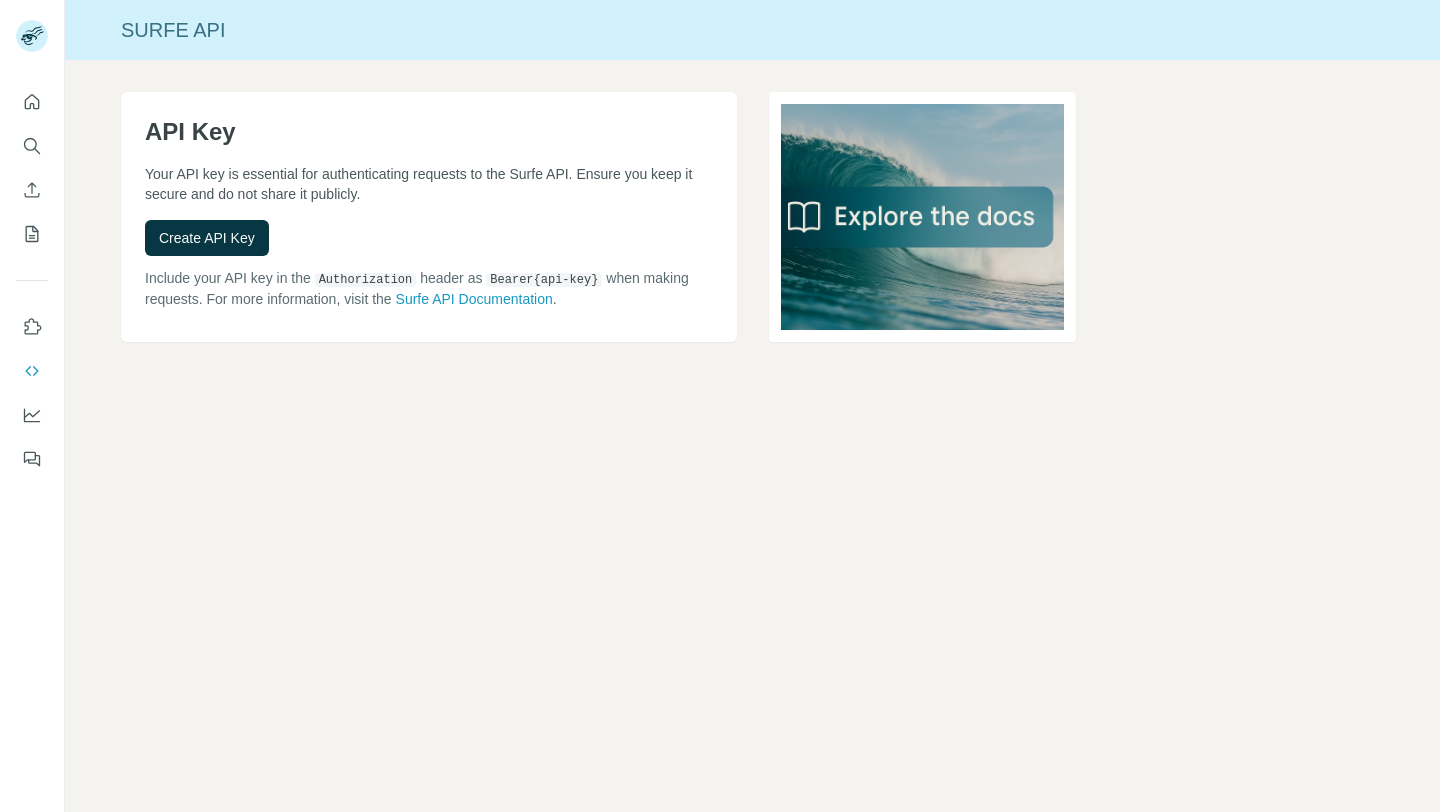 scroll, scrollTop: 0, scrollLeft: 0, axis: both 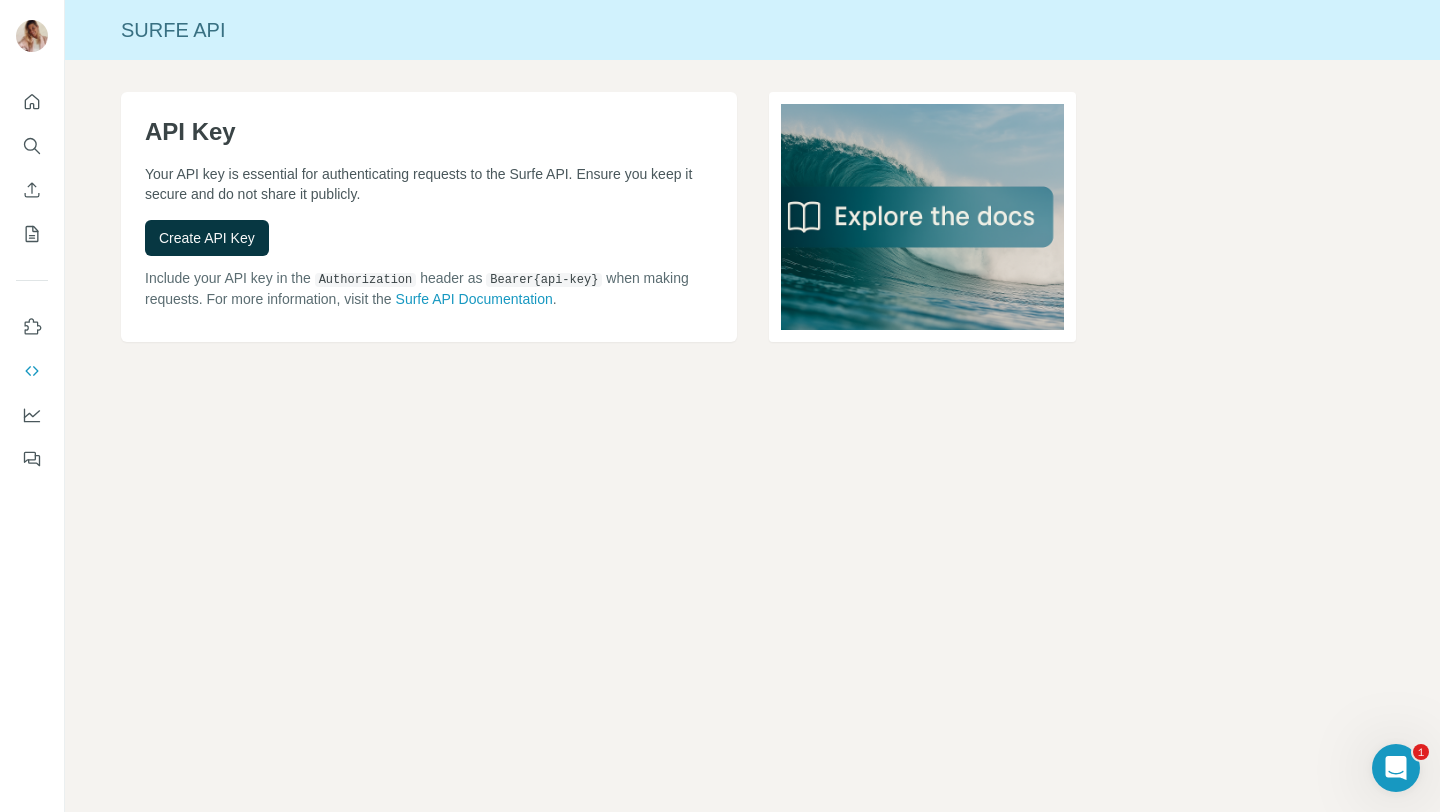 click on "Surfe API API Key Your API key is essential for authenticating requests to the Surfe API. Ensure you keep it secure and do not share it publicly. Create API Key Include your API key in the   Authorization   header as   Bearer  {api-key}   when making requests. For more information, visit the   Surfe API Documentation ." at bounding box center [752, 406] 